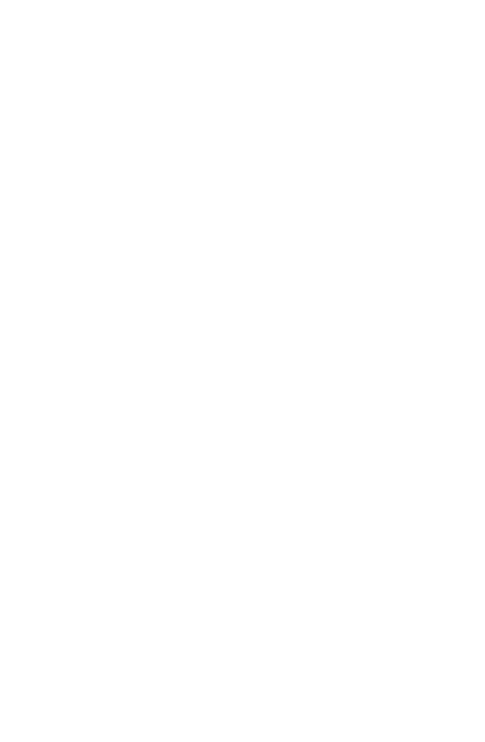 scroll, scrollTop: 0, scrollLeft: 0, axis: both 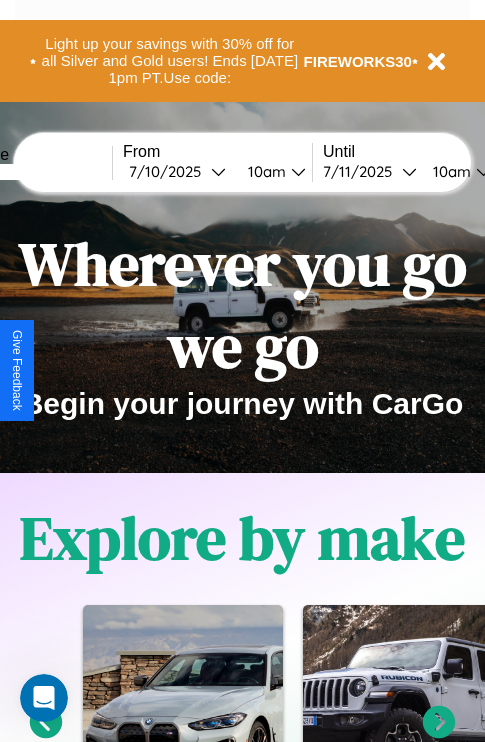 click at bounding box center (37, 172) 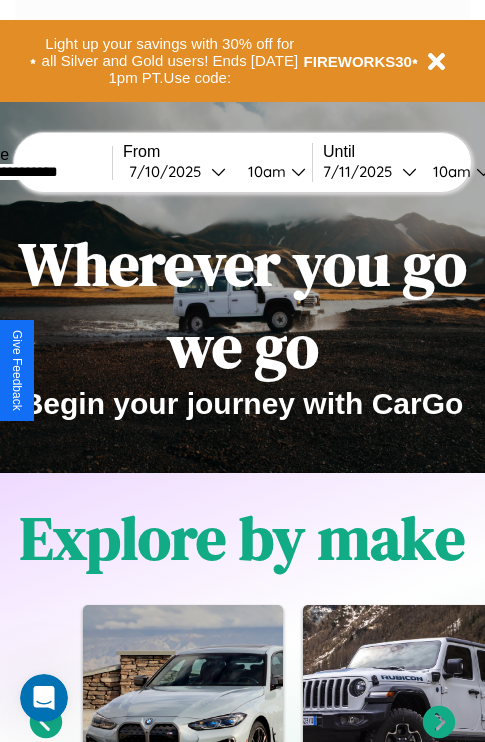 type on "**********" 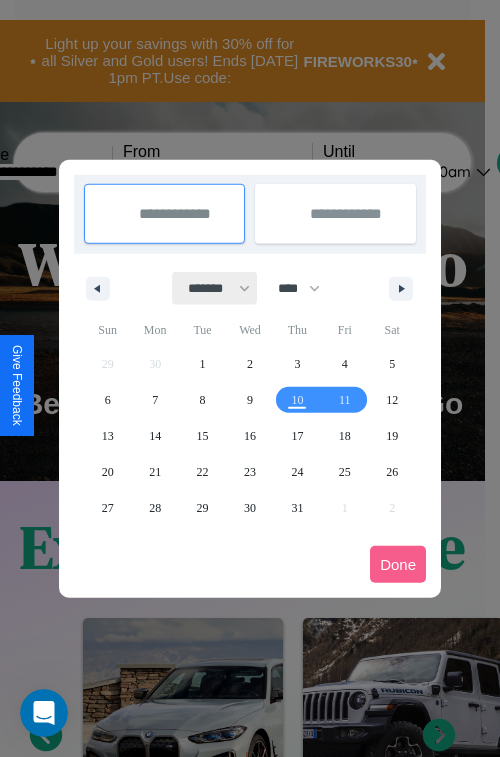 click on "******* ******** ***** ***** *** **** **** ****** ********* ******* ******** ********" at bounding box center [215, 288] 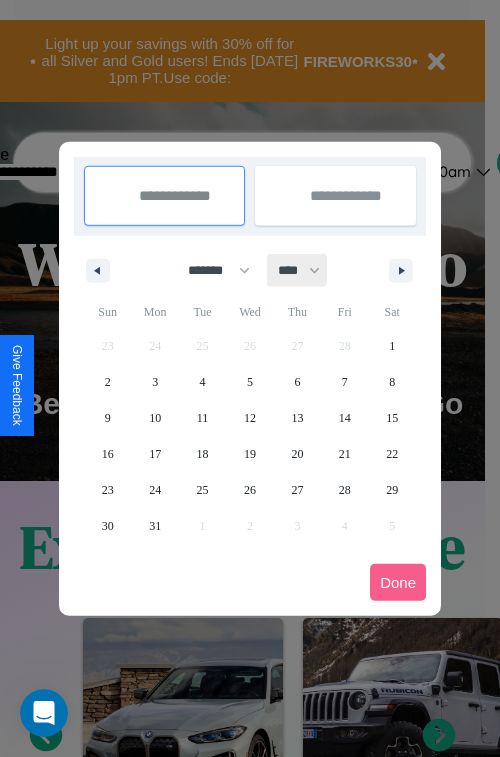 click on "**** **** **** **** **** **** **** **** **** **** **** **** **** **** **** **** **** **** **** **** **** **** **** **** **** **** **** **** **** **** **** **** **** **** **** **** **** **** **** **** **** **** **** **** **** **** **** **** **** **** **** **** **** **** **** **** **** **** **** **** **** **** **** **** **** **** **** **** **** **** **** **** **** **** **** **** **** **** **** **** **** **** **** **** **** **** **** **** **** **** **** **** **** **** **** **** **** **** **** **** **** **** **** **** **** **** **** **** **** **** **** **** **** **** **** **** **** **** **** **** ****" at bounding box center (298, 270) 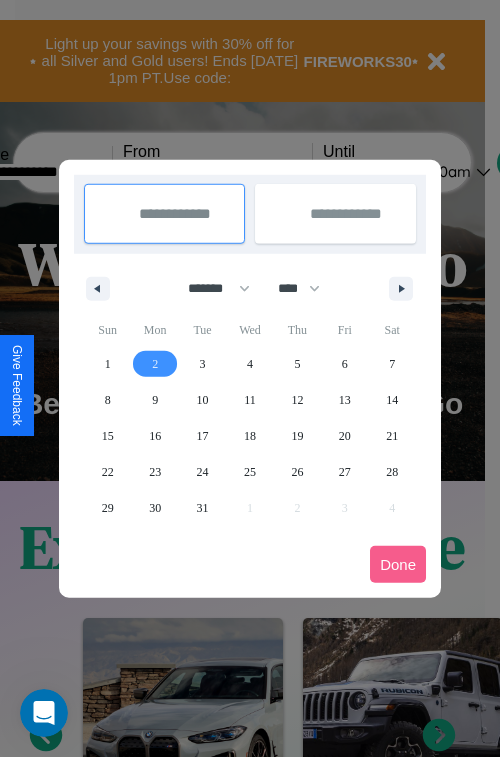 click on "2" at bounding box center (155, 364) 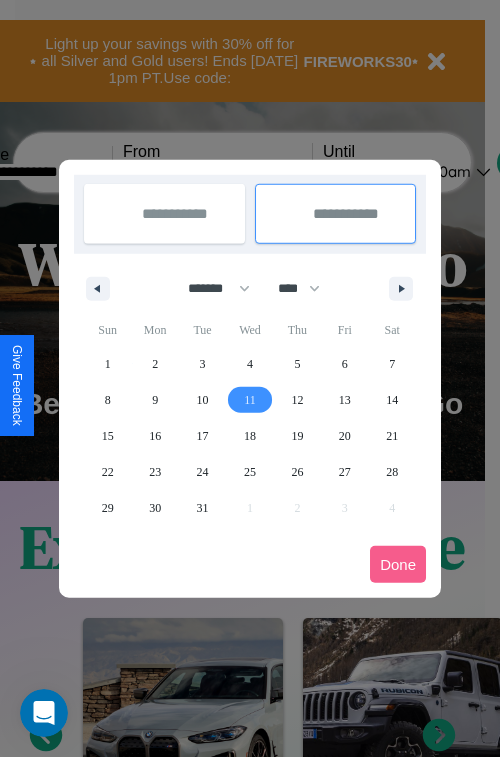click on "11" at bounding box center (250, 400) 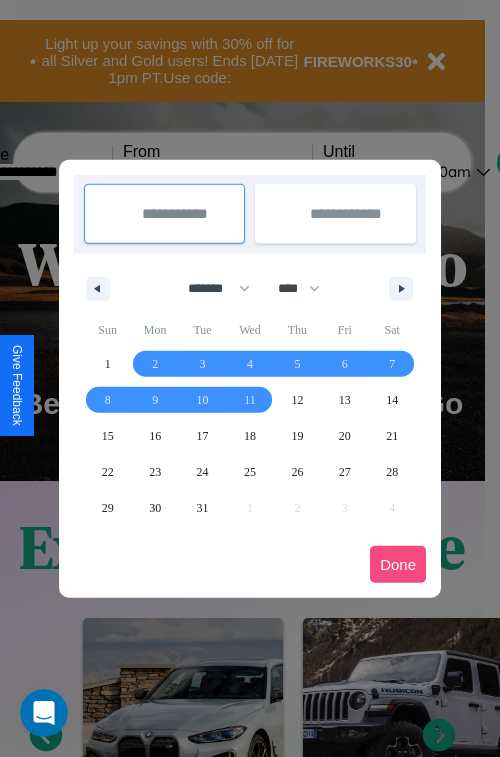 click on "Done" at bounding box center (398, 564) 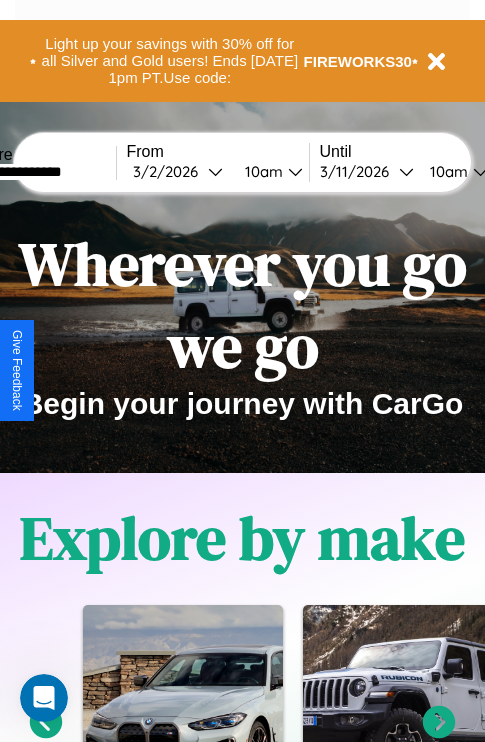 scroll, scrollTop: 0, scrollLeft: 69, axis: horizontal 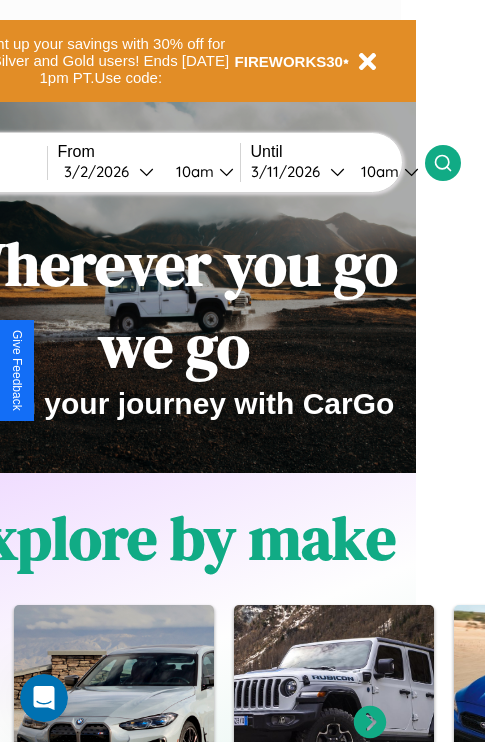 click 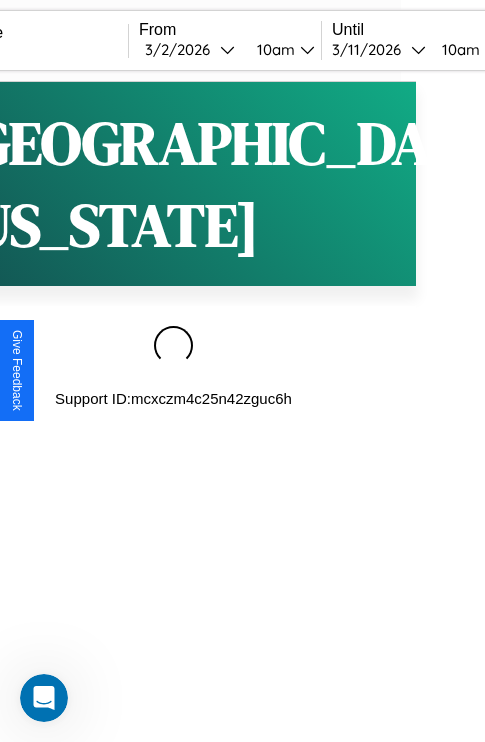 scroll, scrollTop: 0, scrollLeft: 0, axis: both 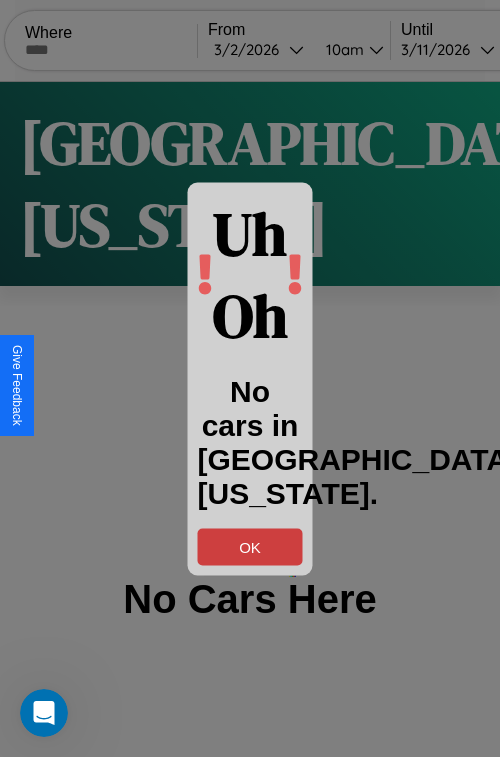 click on "OK" at bounding box center (250, 546) 